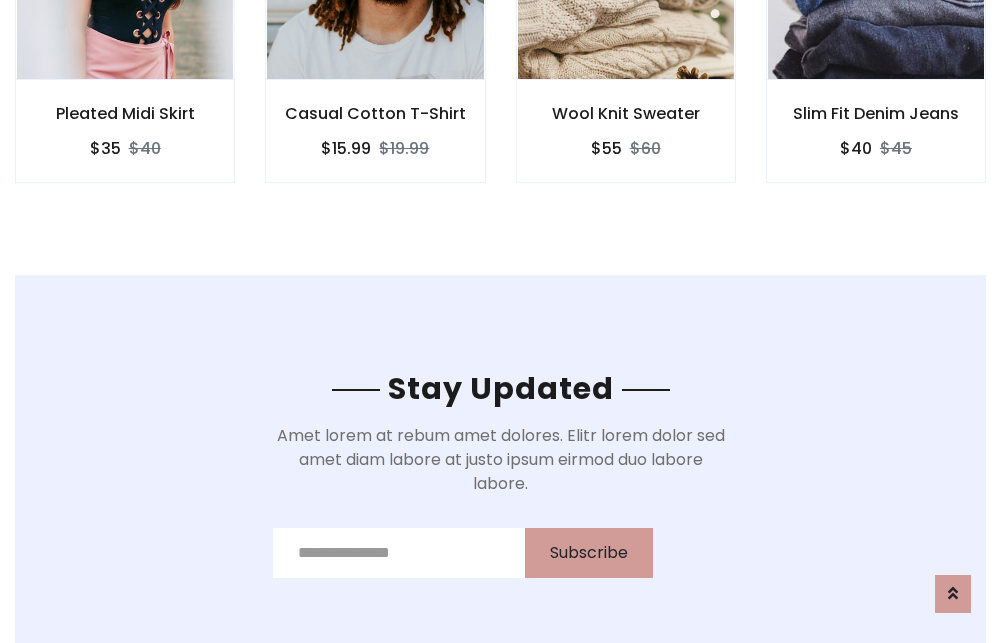 scroll, scrollTop: 3012, scrollLeft: 0, axis: vertical 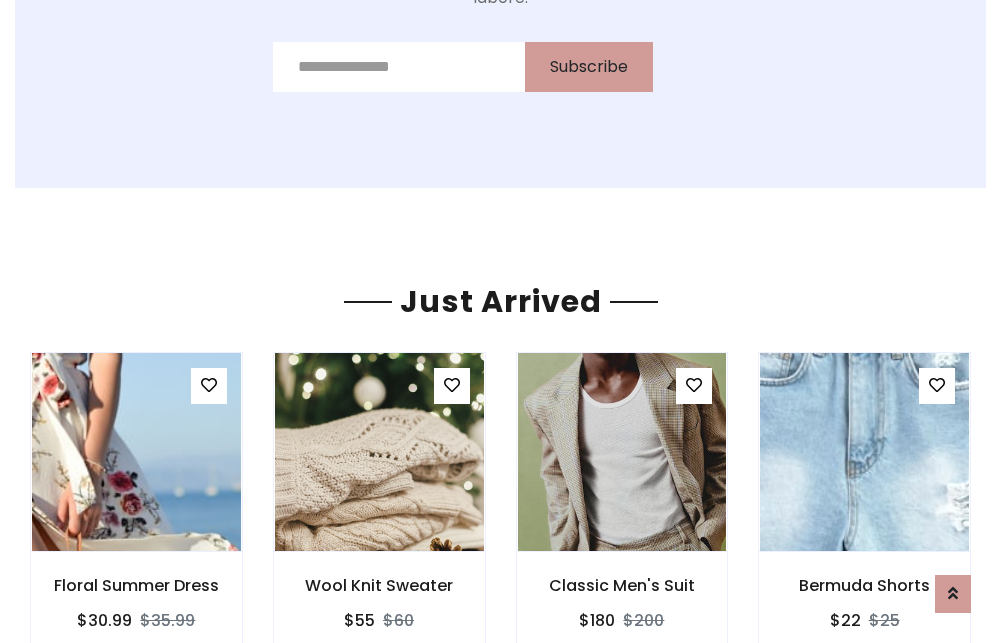 click on "Wool Knit Sweater
$55
$60" at bounding box center (626, -441) 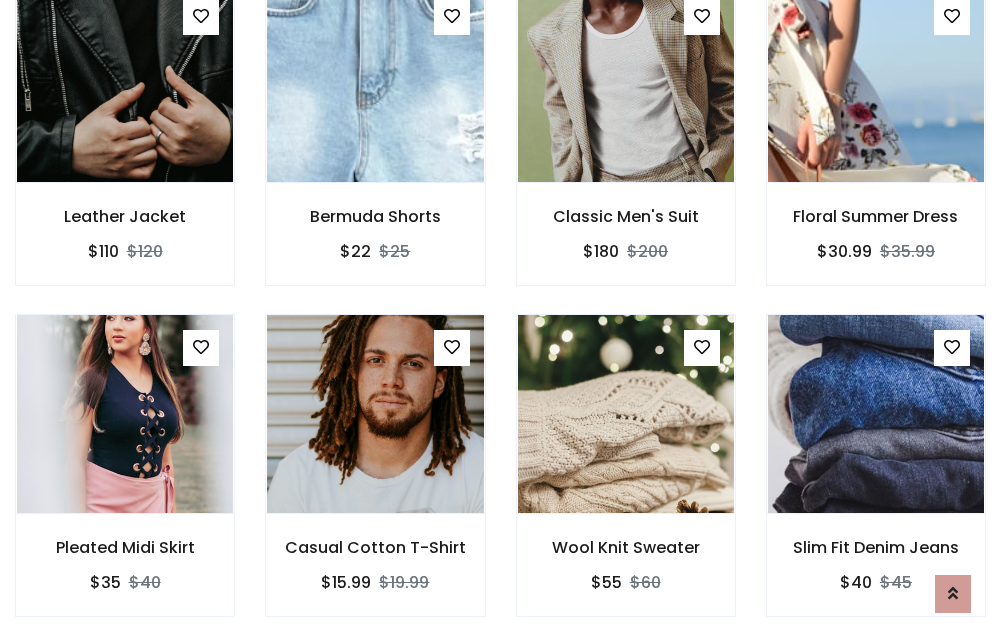 scroll, scrollTop: 2090, scrollLeft: 0, axis: vertical 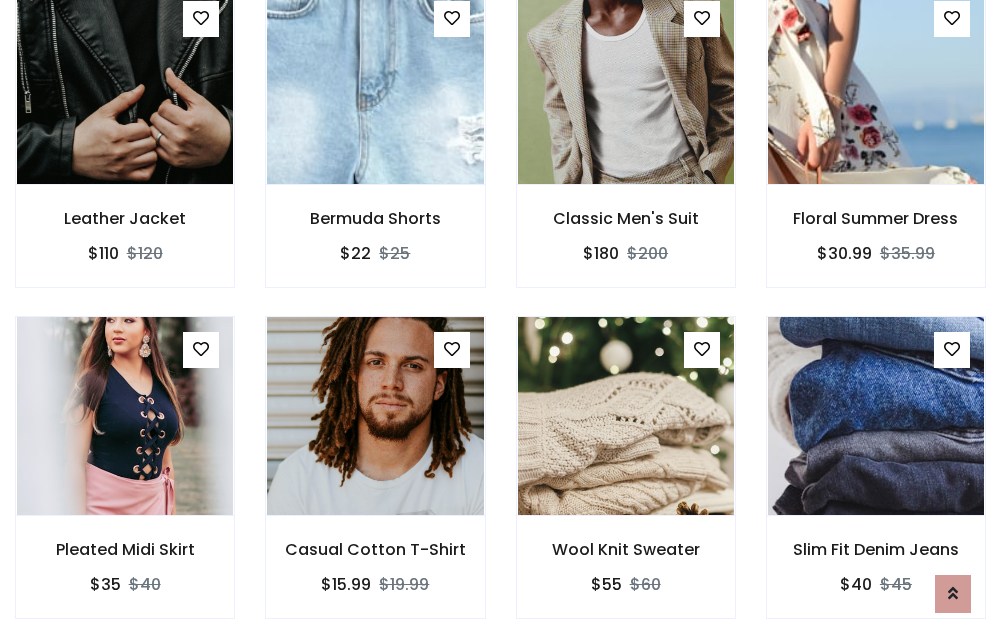 click on "Wool Knit Sweater
$55
$60" at bounding box center [626, 481] 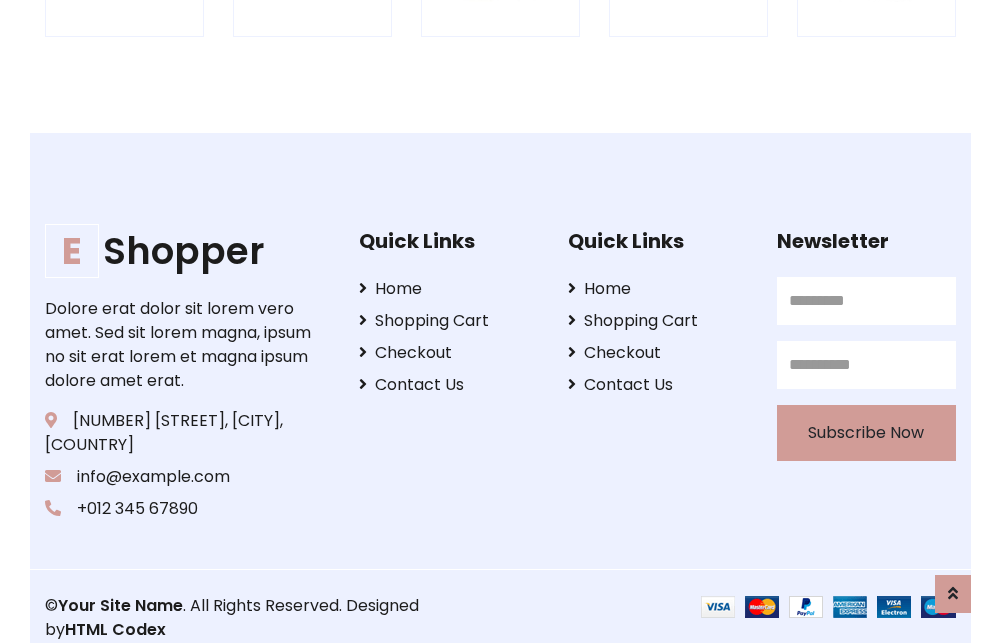 scroll, scrollTop: 3807, scrollLeft: 0, axis: vertical 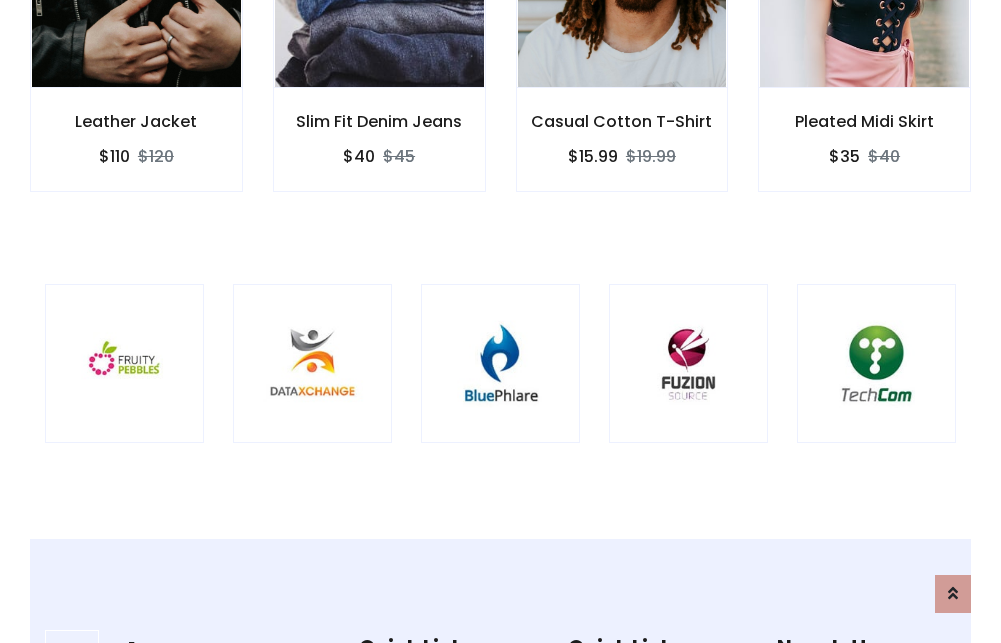 click at bounding box center [500, 363] 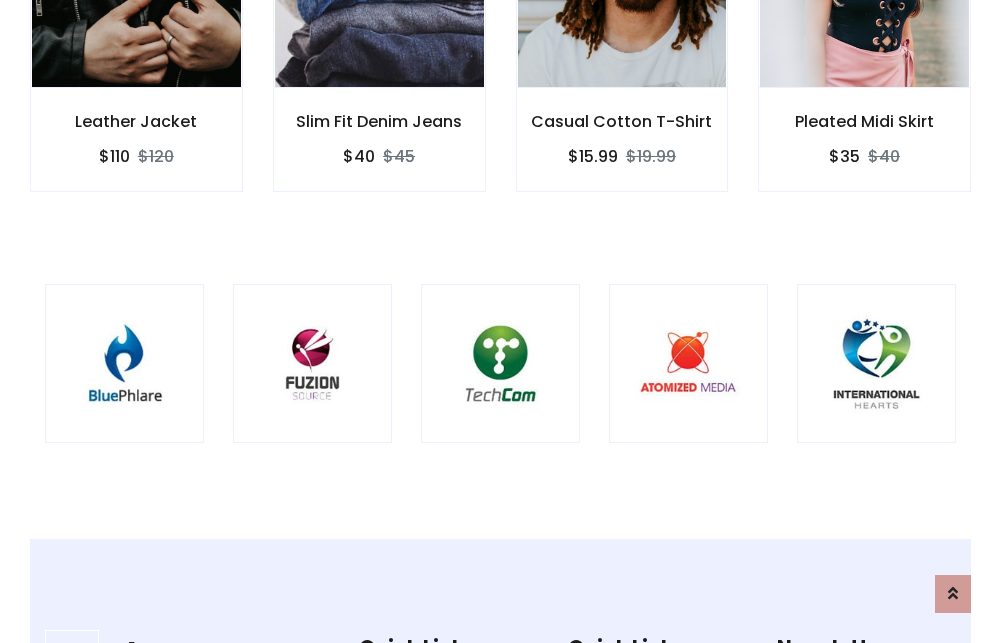 click at bounding box center (500, 363) 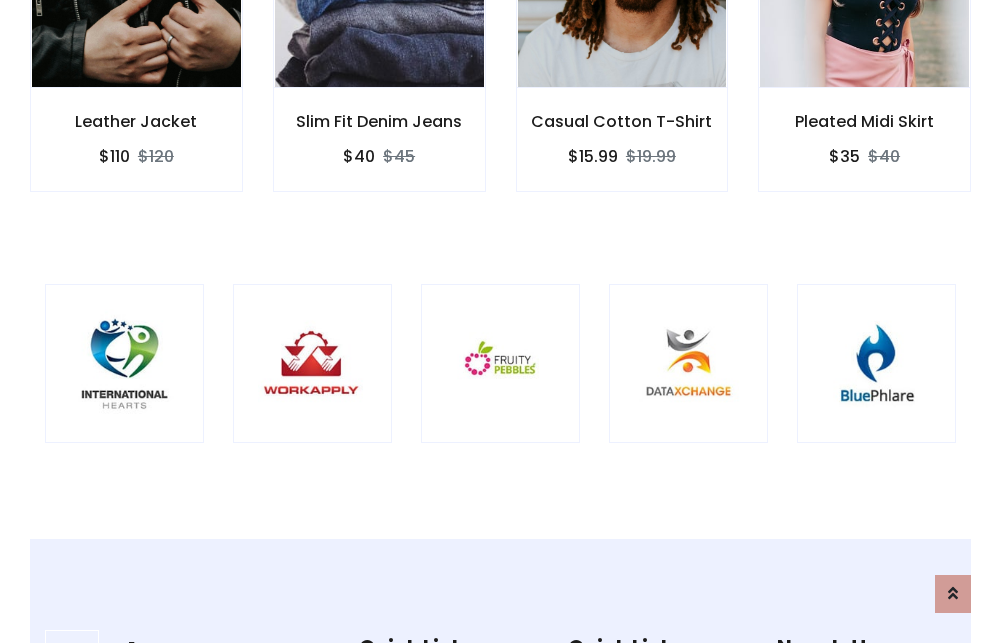 click at bounding box center (500, 363) 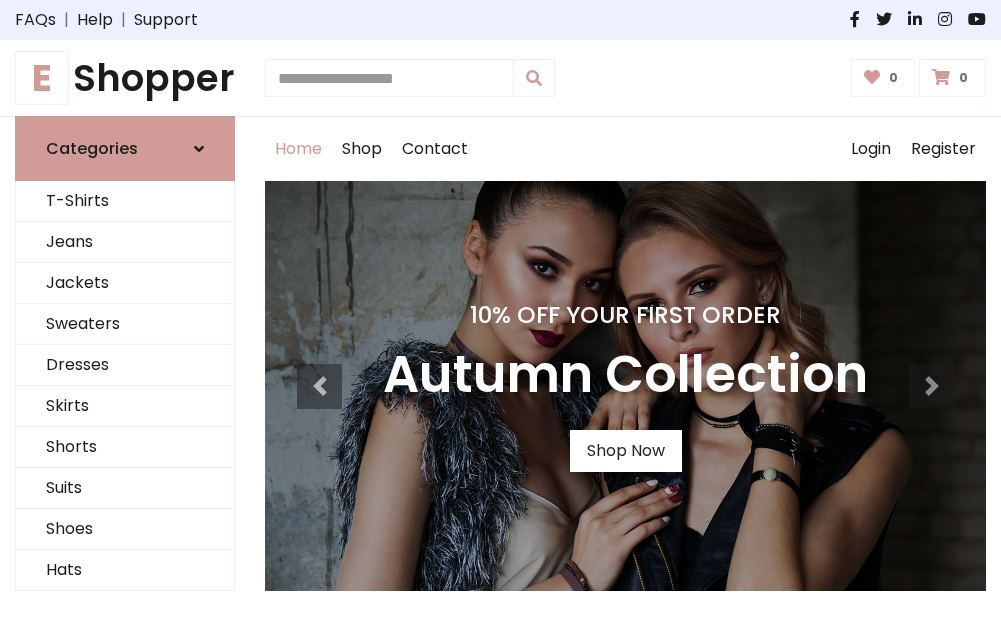 scroll, scrollTop: 0, scrollLeft: 0, axis: both 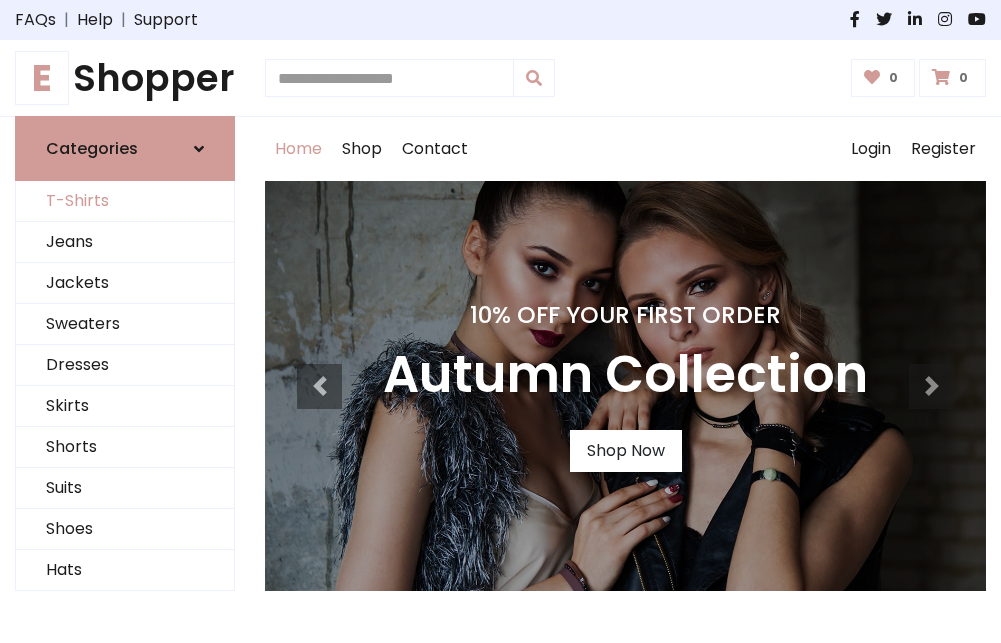 click on "T-Shirts" at bounding box center [125, 201] 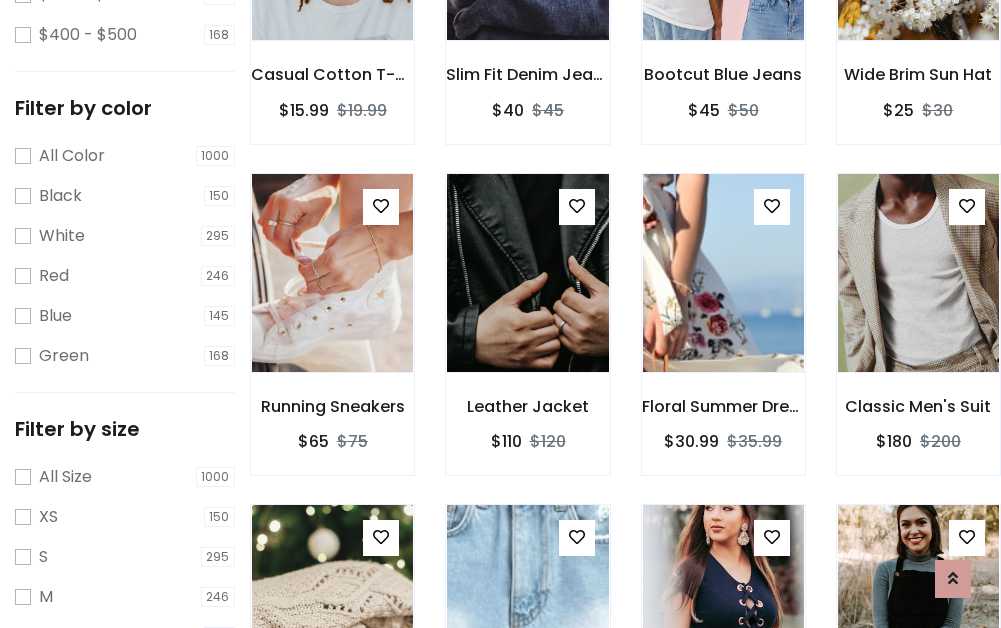 scroll, scrollTop: 701, scrollLeft: 0, axis: vertical 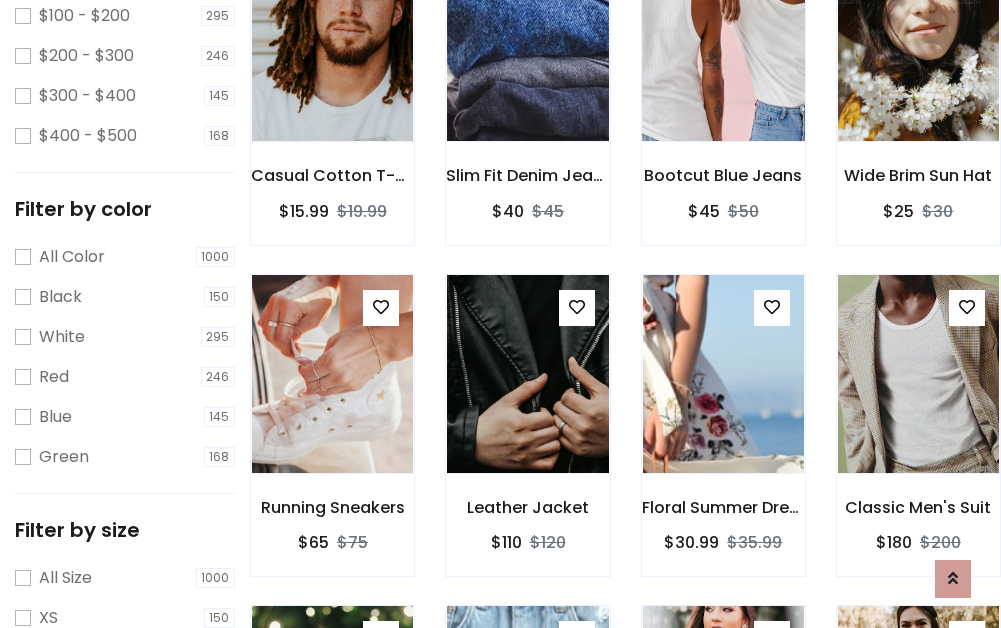click at bounding box center (723, 42) 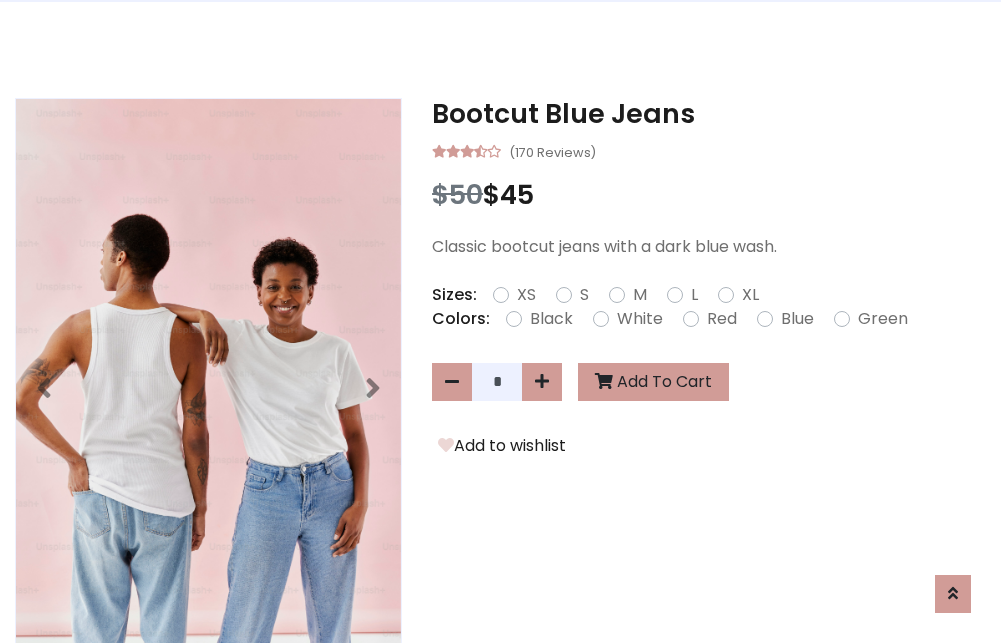 scroll, scrollTop: 0, scrollLeft: 0, axis: both 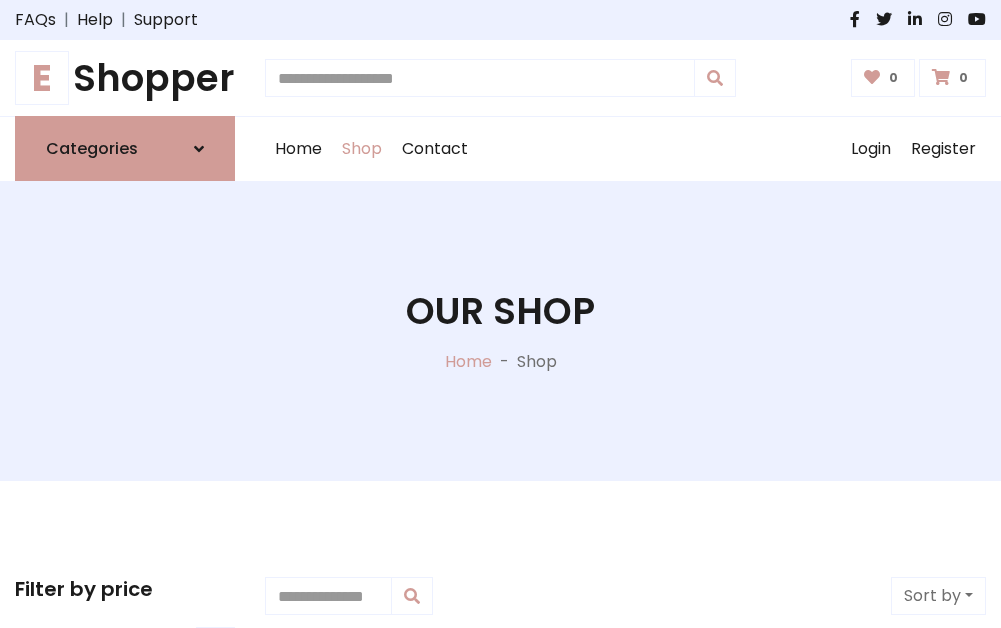 click on "E Shopper" at bounding box center [125, 78] 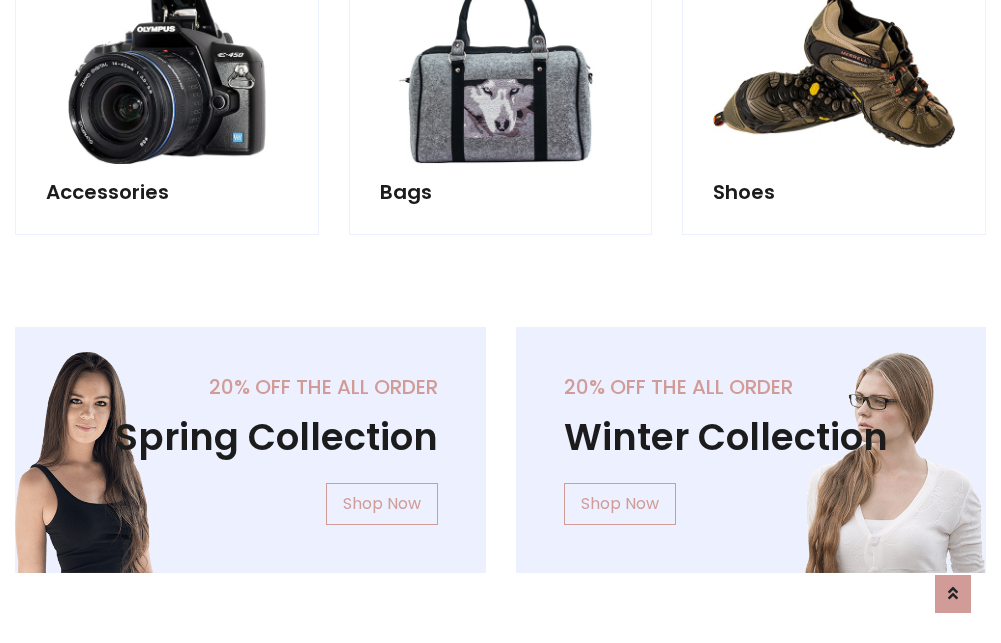scroll, scrollTop: 1943, scrollLeft: 0, axis: vertical 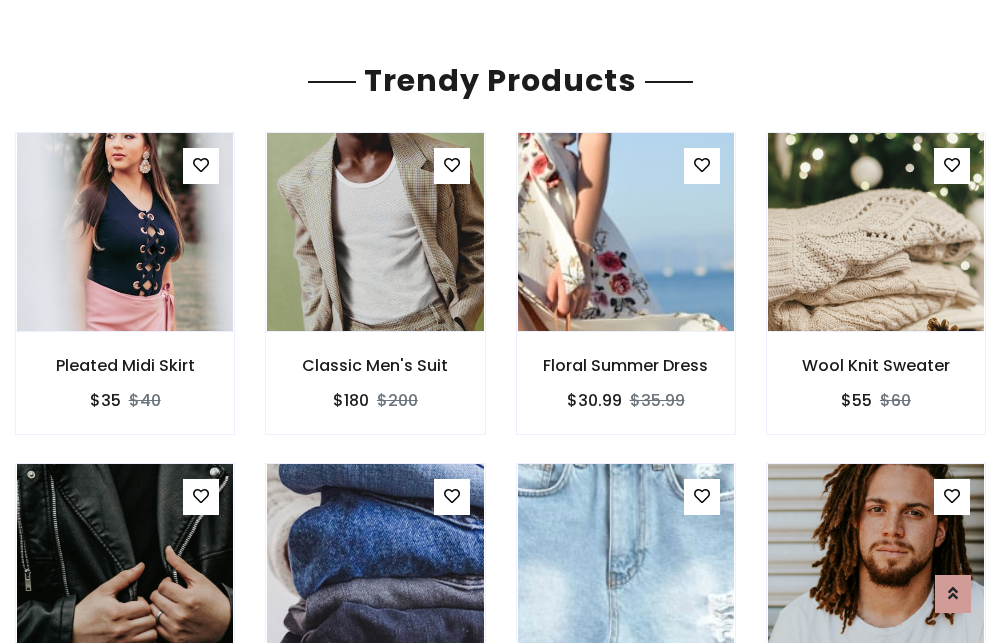 click on "Shop" at bounding box center [362, -1794] 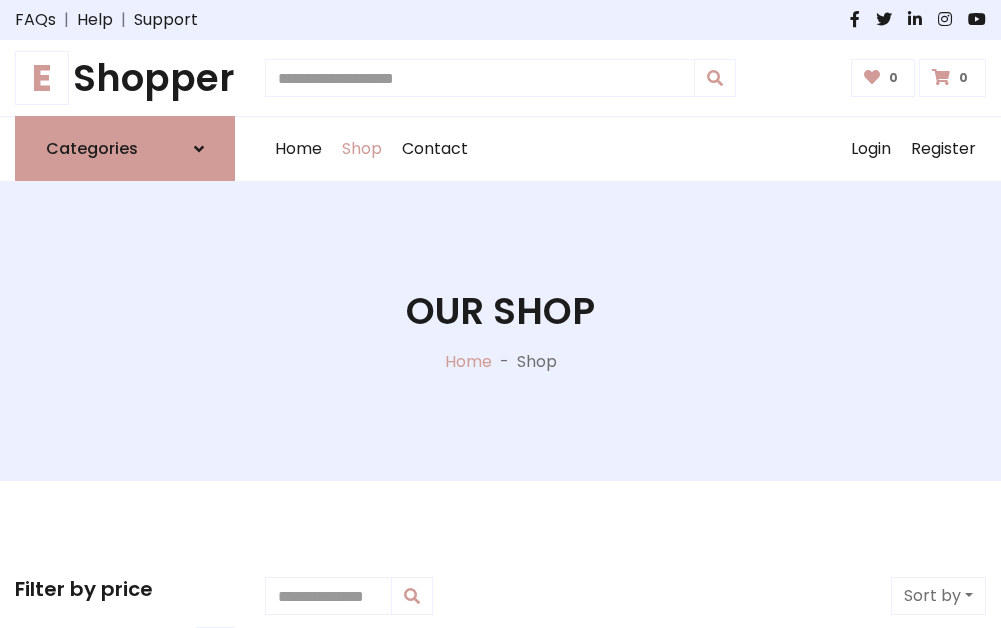 scroll, scrollTop: 0, scrollLeft: 0, axis: both 